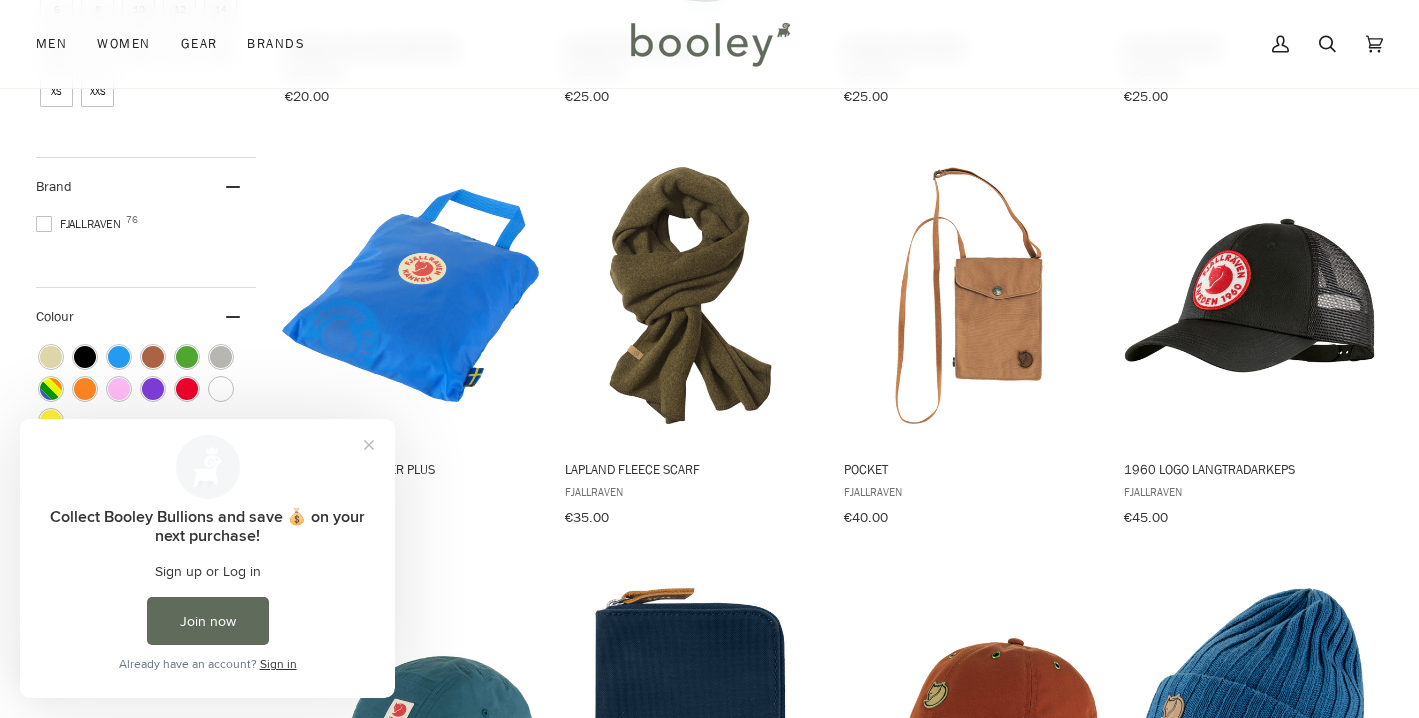 scroll, scrollTop: 1171, scrollLeft: 0, axis: vertical 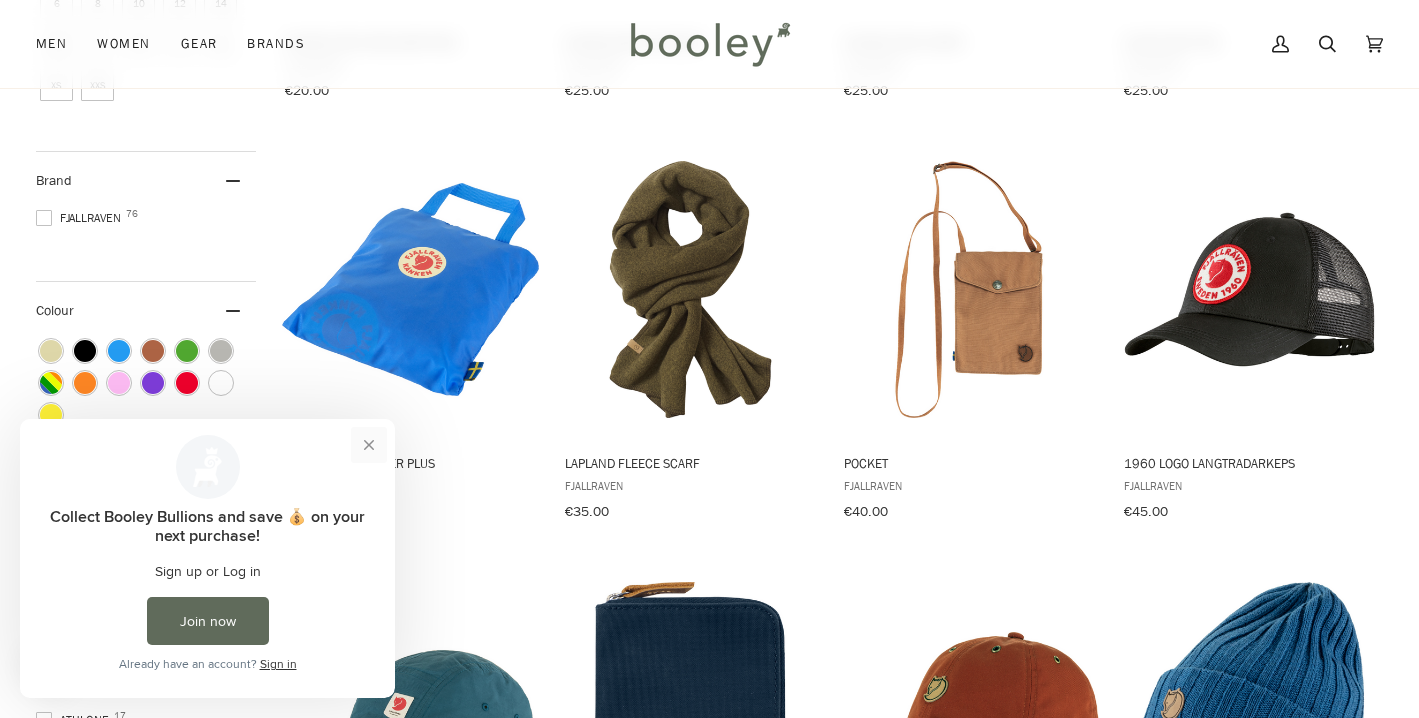 click at bounding box center [369, 445] 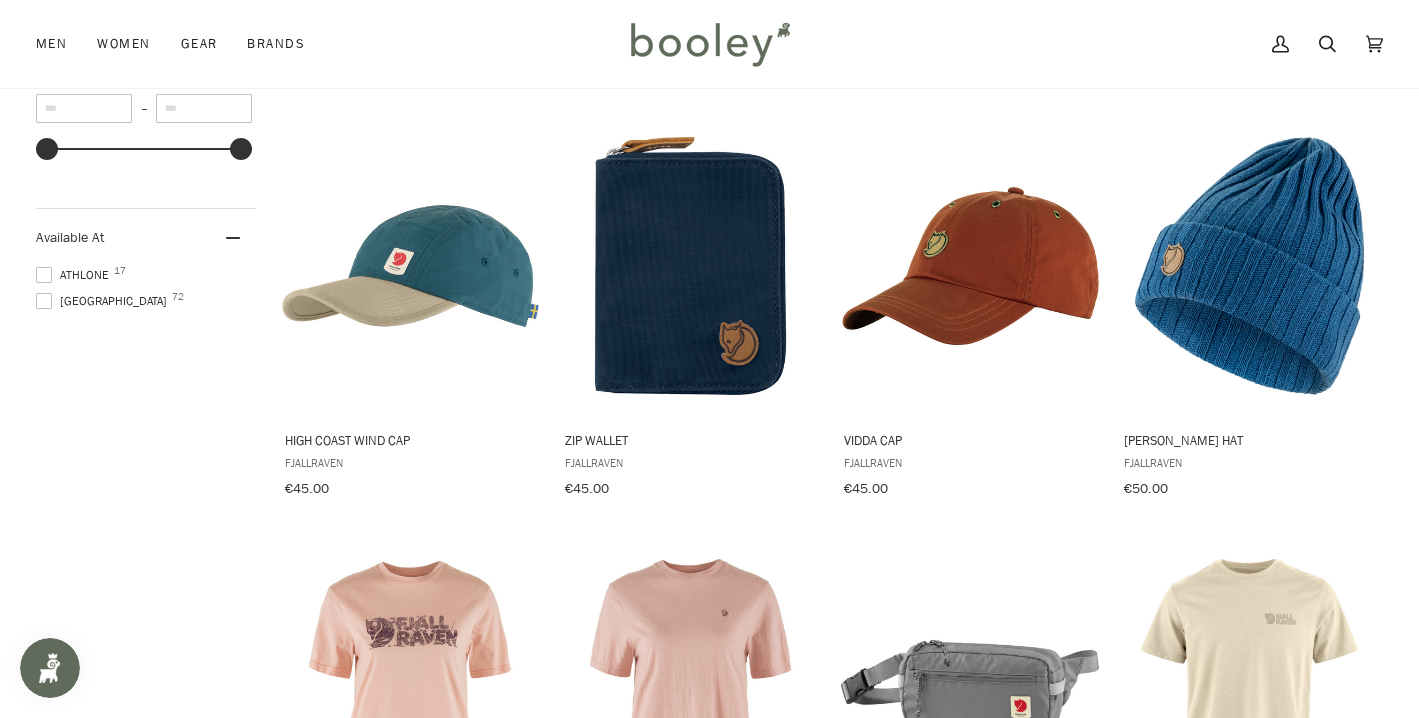 scroll, scrollTop: 1588, scrollLeft: 0, axis: vertical 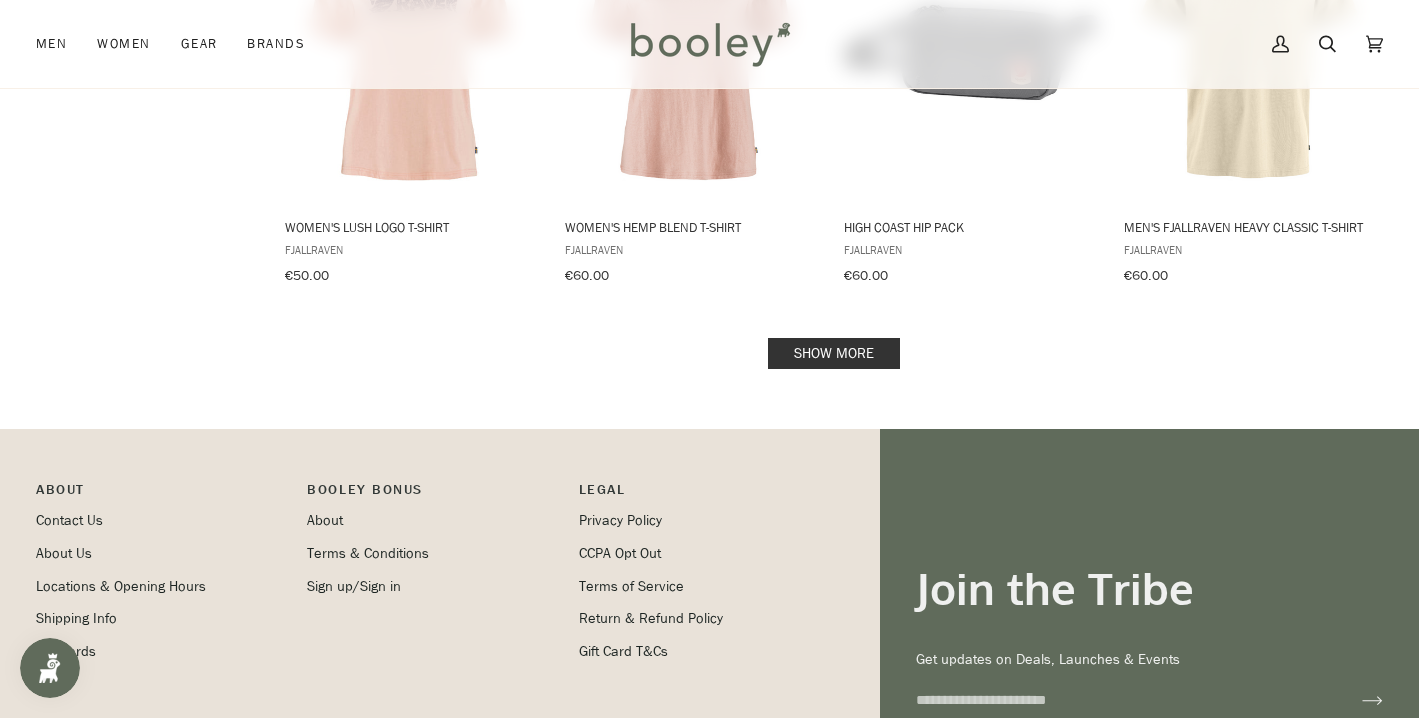 click on "Show more" at bounding box center (834, 353) 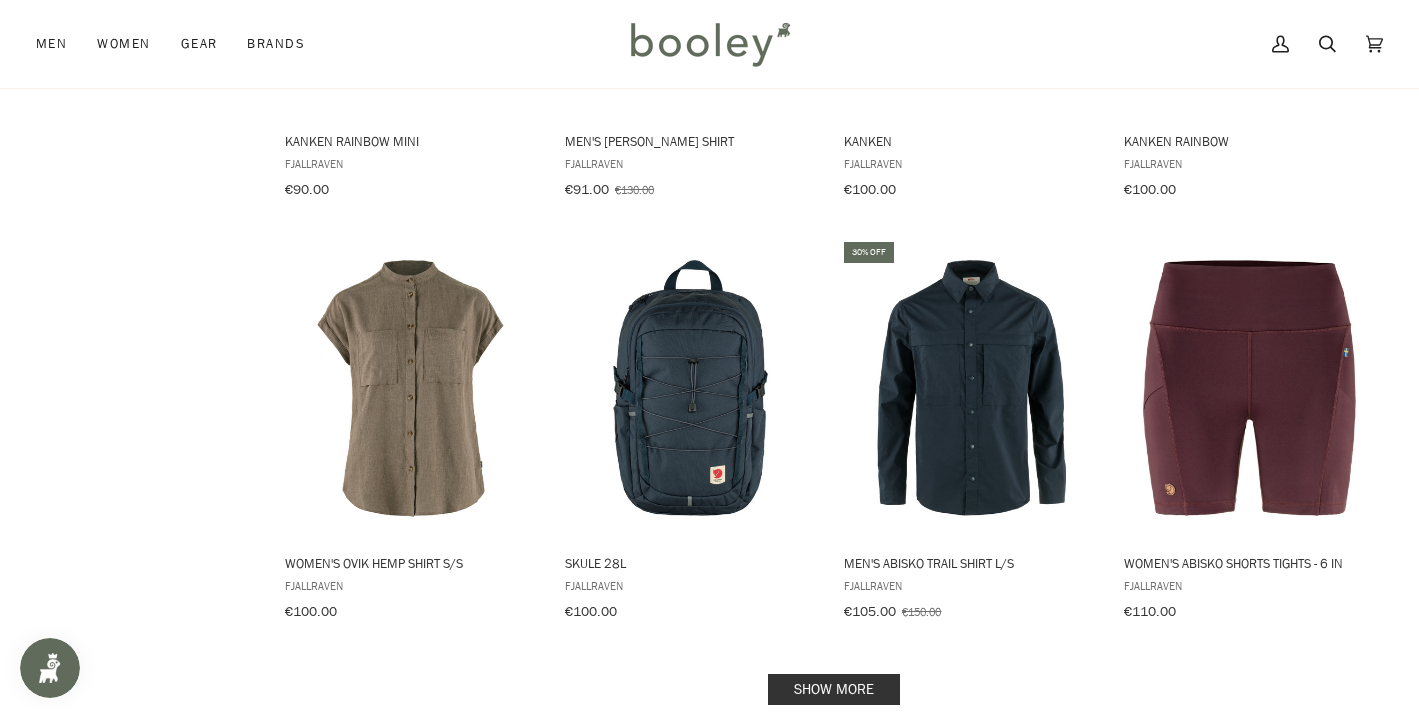 scroll, scrollTop: 4037, scrollLeft: 0, axis: vertical 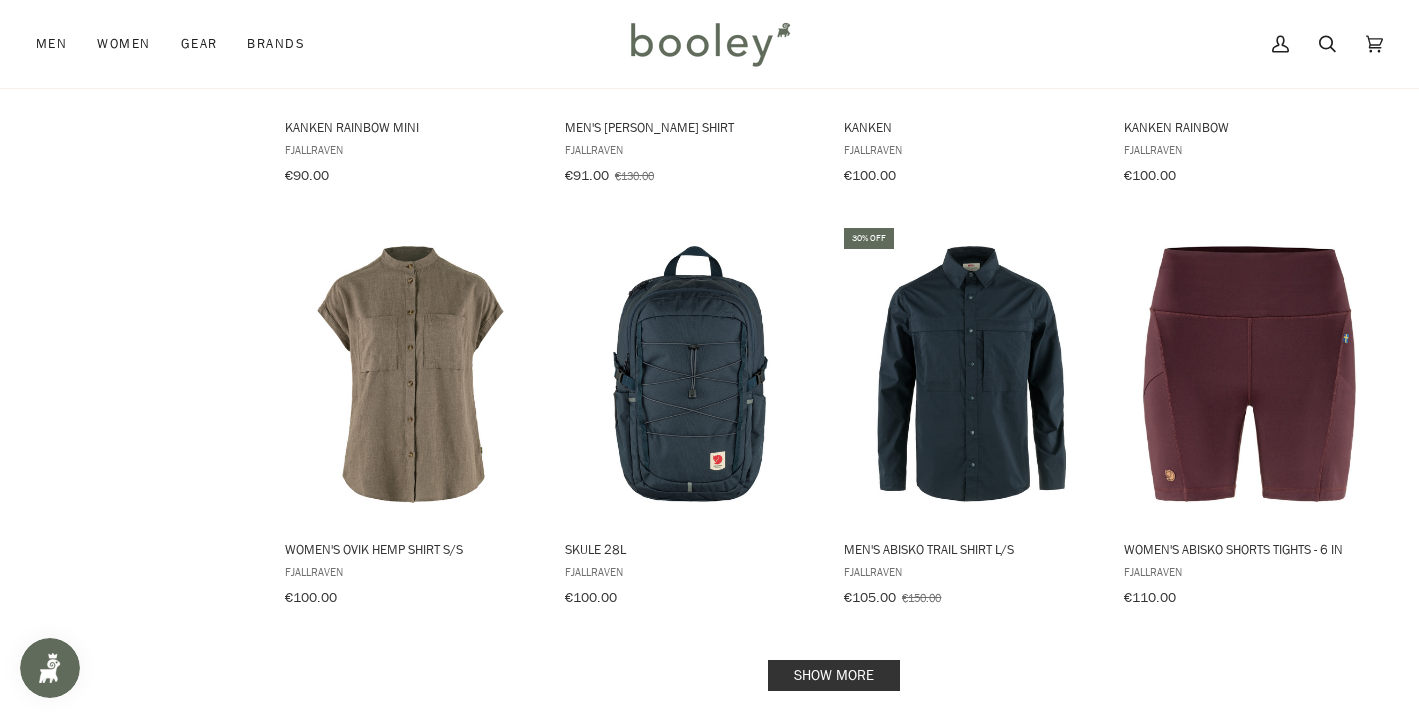 click on "Show more" at bounding box center [834, 675] 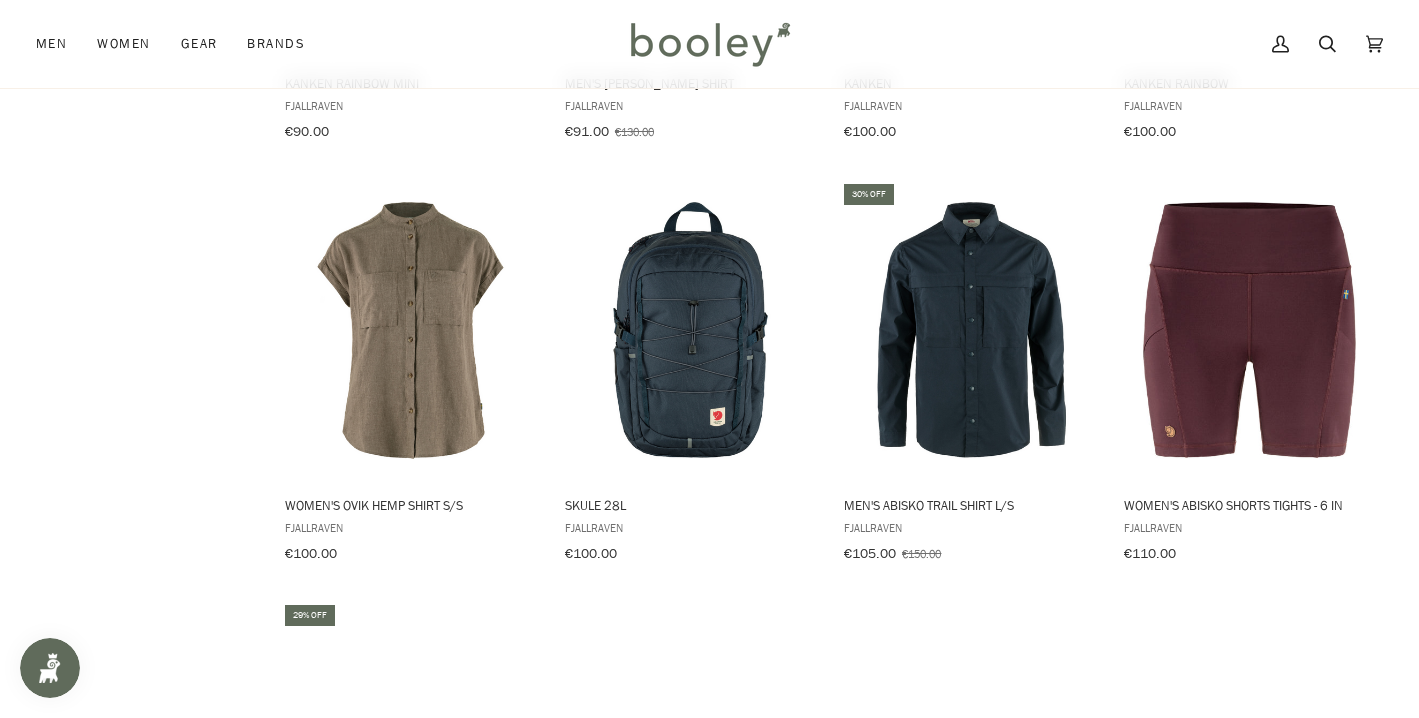 scroll, scrollTop: 4083, scrollLeft: 0, axis: vertical 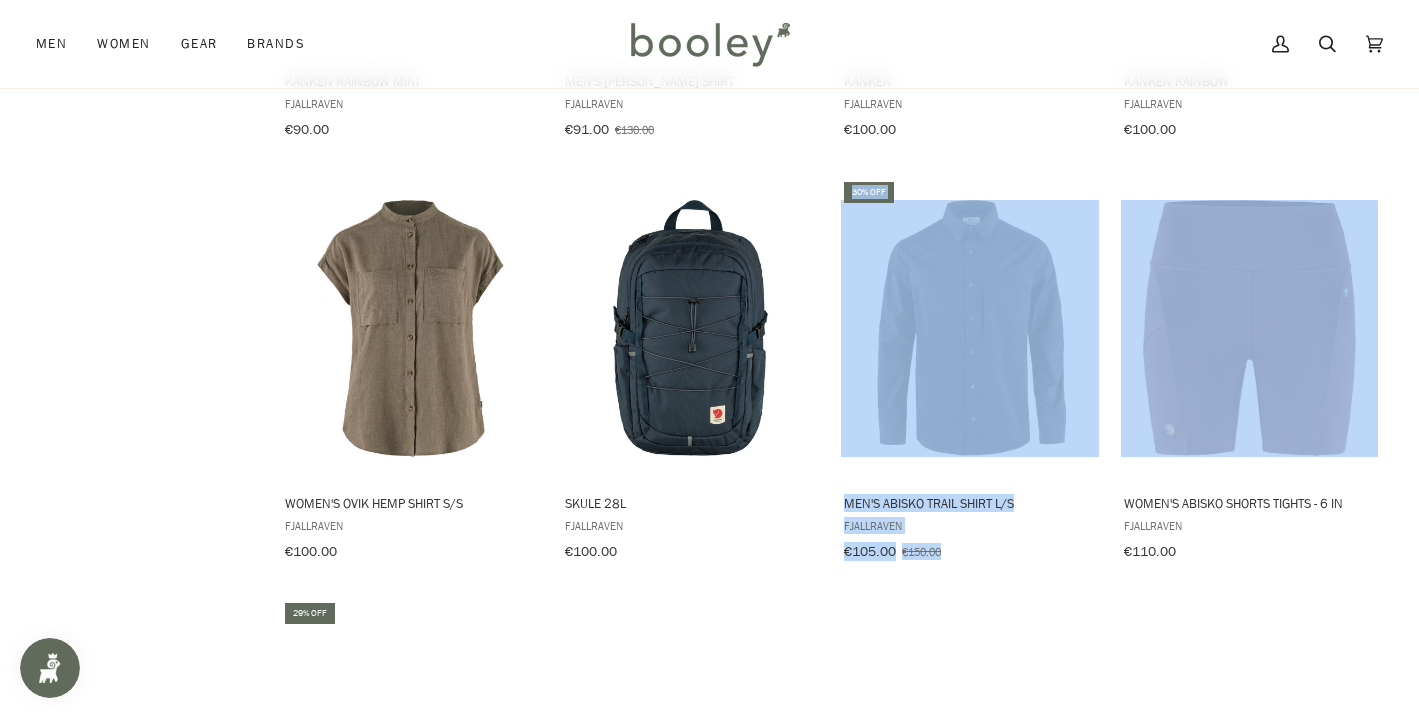click on "Showing  76  results
Showing  76  results for "Fjallraven"
Products 76 Price: Low to High Featured Title: A-Z Title: Z-A Date: New to Old Date: Old to New Price: Low to High Price: High to Low Discount: High to Low Bestselling
Gender Men 31 Women 28 Category Footwear Accessories 1 Jackets 9 Softshells & Windbreakers 2 Gilets 1 Fleeces 2 Hoodies 1 Jumpers 4 T-Shirts 5 Shirts 7 Trousers 8 Shorts 6 Hats & Headwear 5 Scarves & Neckwear 1 Everyday Bags 5 Hiking Bags 2 Travel Bags 1 Small Bags 4 Hip Packs 1 Wallets 2 Bag Accessories 7 Furniture 1 Product Care 1 Capacity + 20 Litres 4 - 20 Litres 11 Size 6 8 10 12 14 18 L M S XL XS XXS Brand Fjallraven 76 Colour Beige Black Blue Brown Green Grey Multicolour Orange Pink Purple Red White Yellow Price , € **  –  *** €10 €260 €10 €73 €135 €198 €260 Available At Athlone 17 Galway 72 Greenland Wax  Fjallraven €10.00" at bounding box center [709, -460] 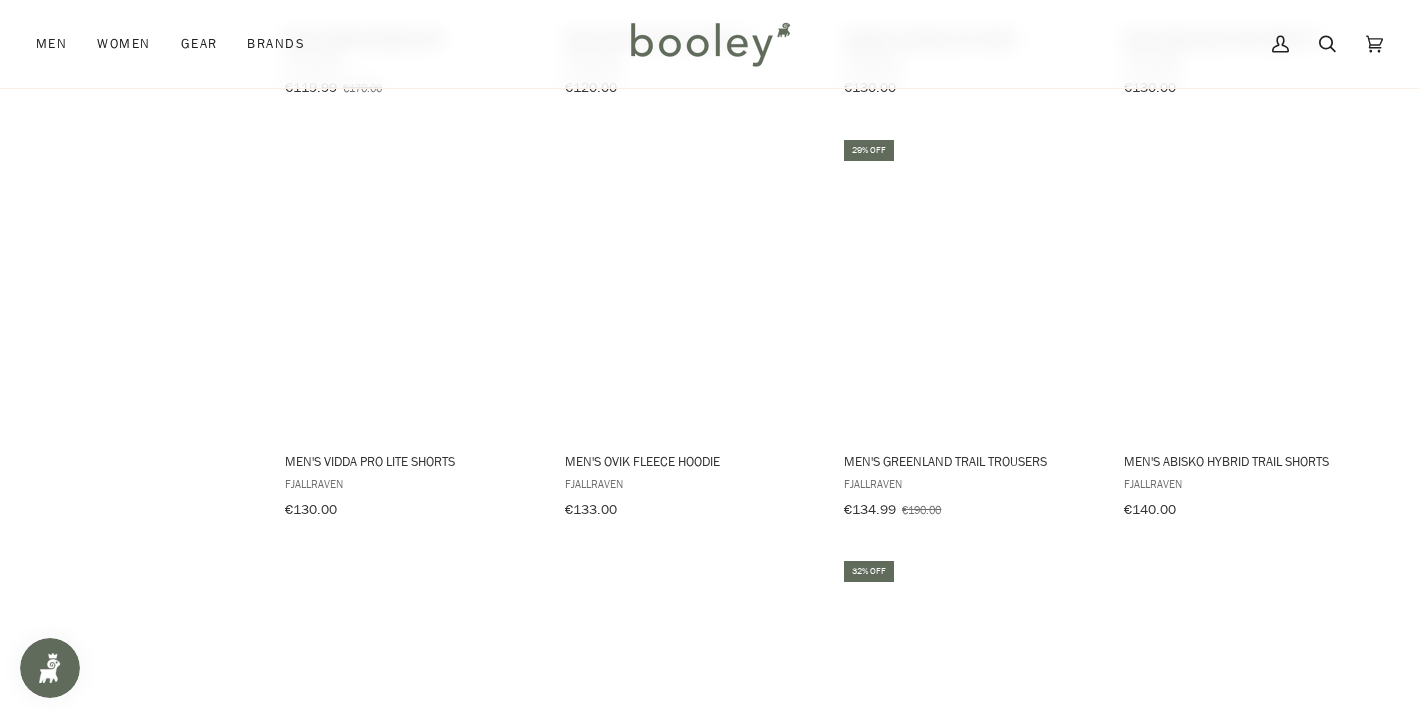 scroll, scrollTop: 4921, scrollLeft: 0, axis: vertical 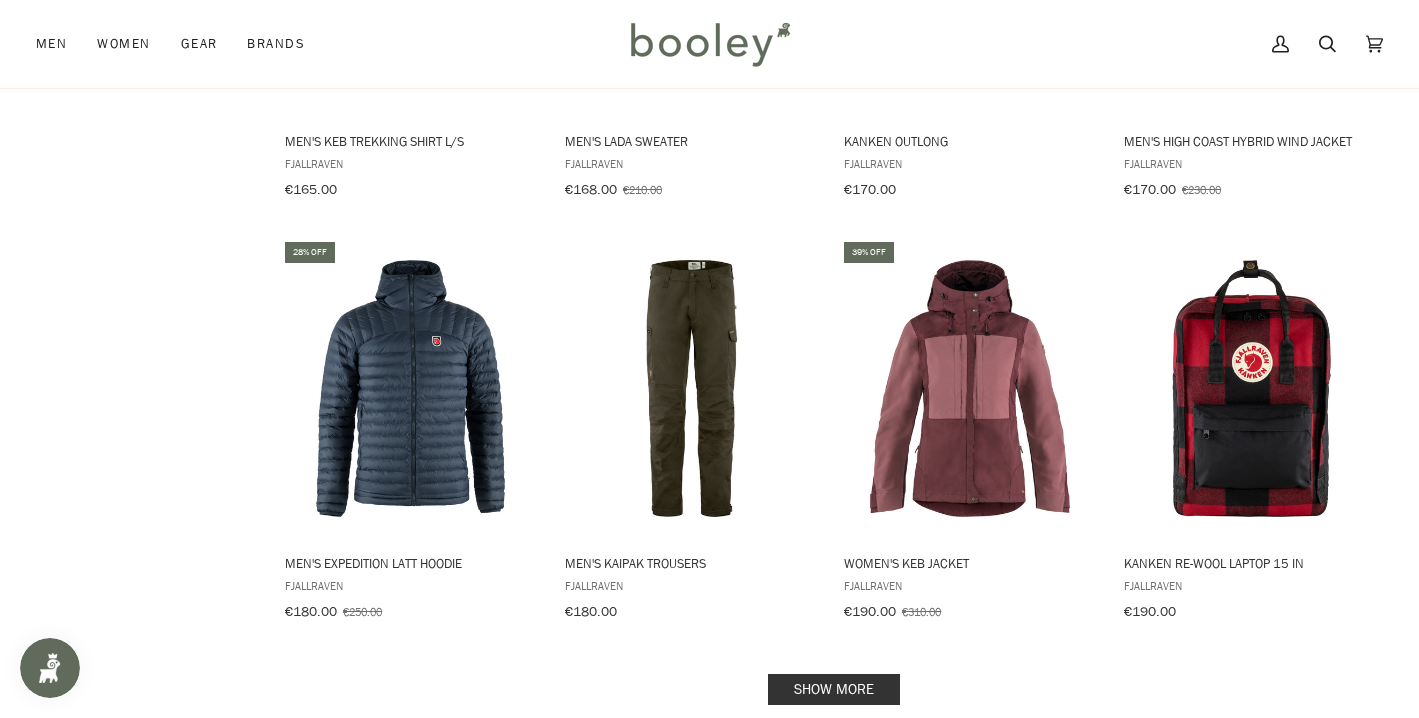 click on "Show more" at bounding box center (834, 689) 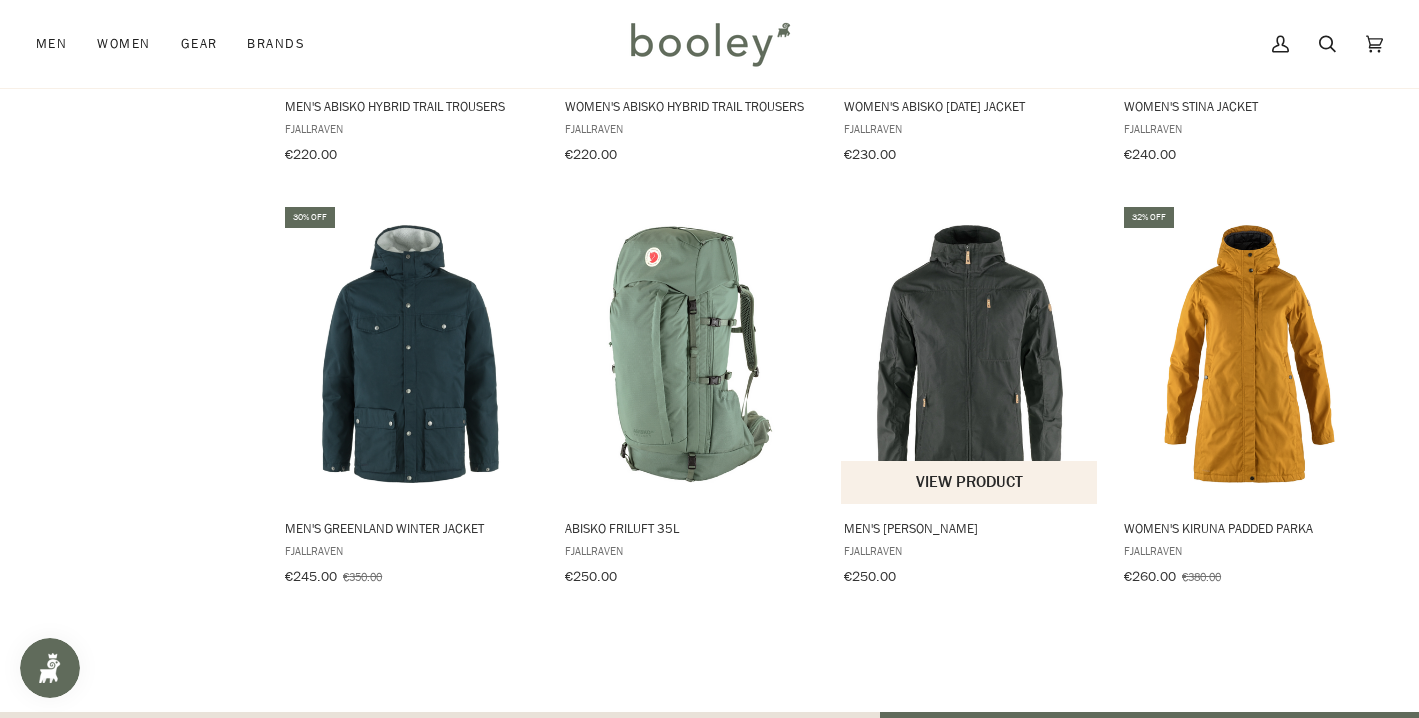 scroll, scrollTop: 7845, scrollLeft: 0, axis: vertical 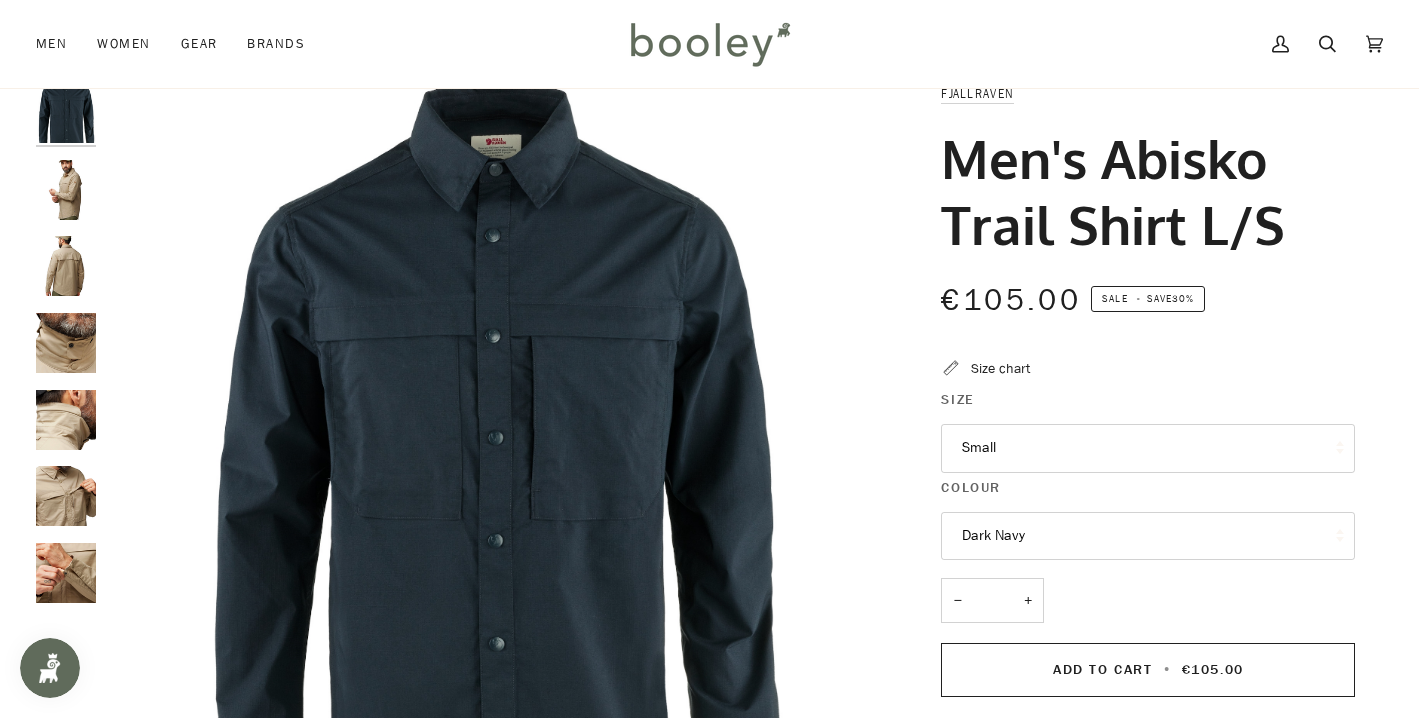 click at bounding box center (66, 190) 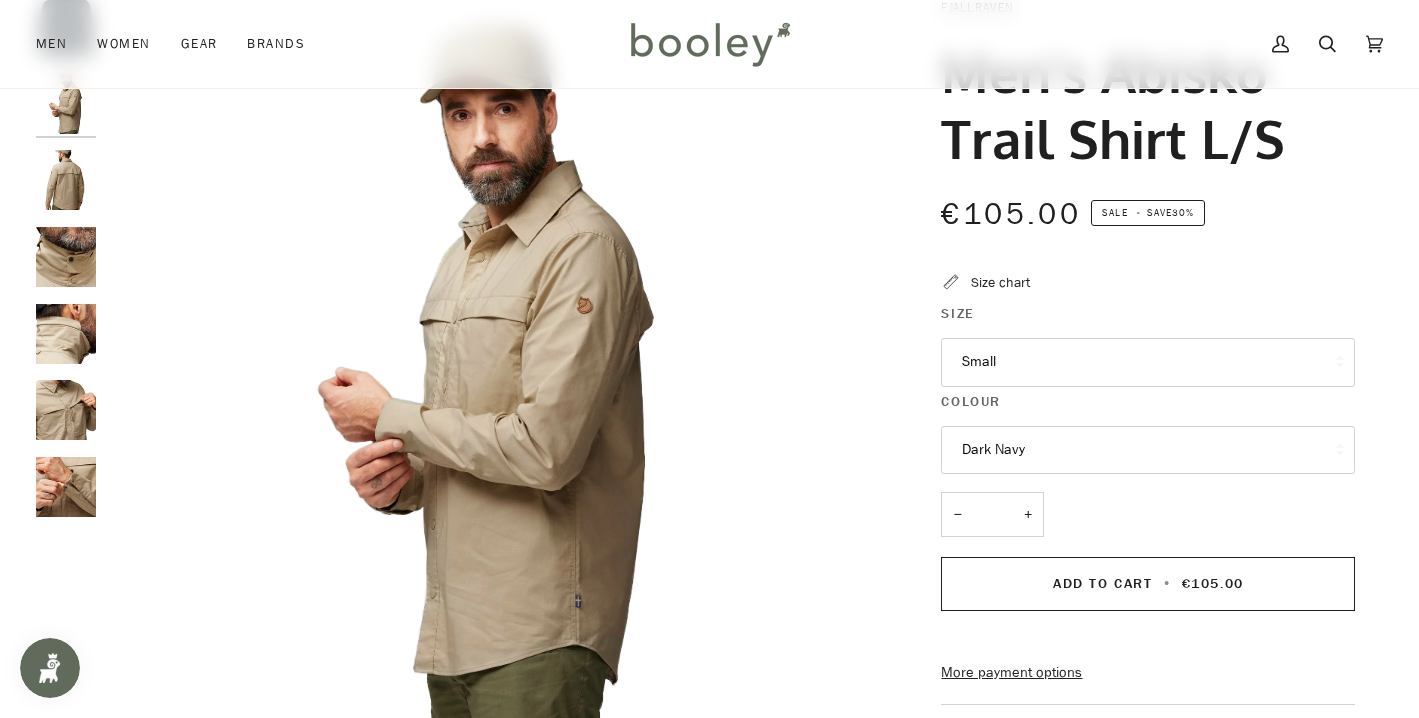 scroll, scrollTop: 147, scrollLeft: 0, axis: vertical 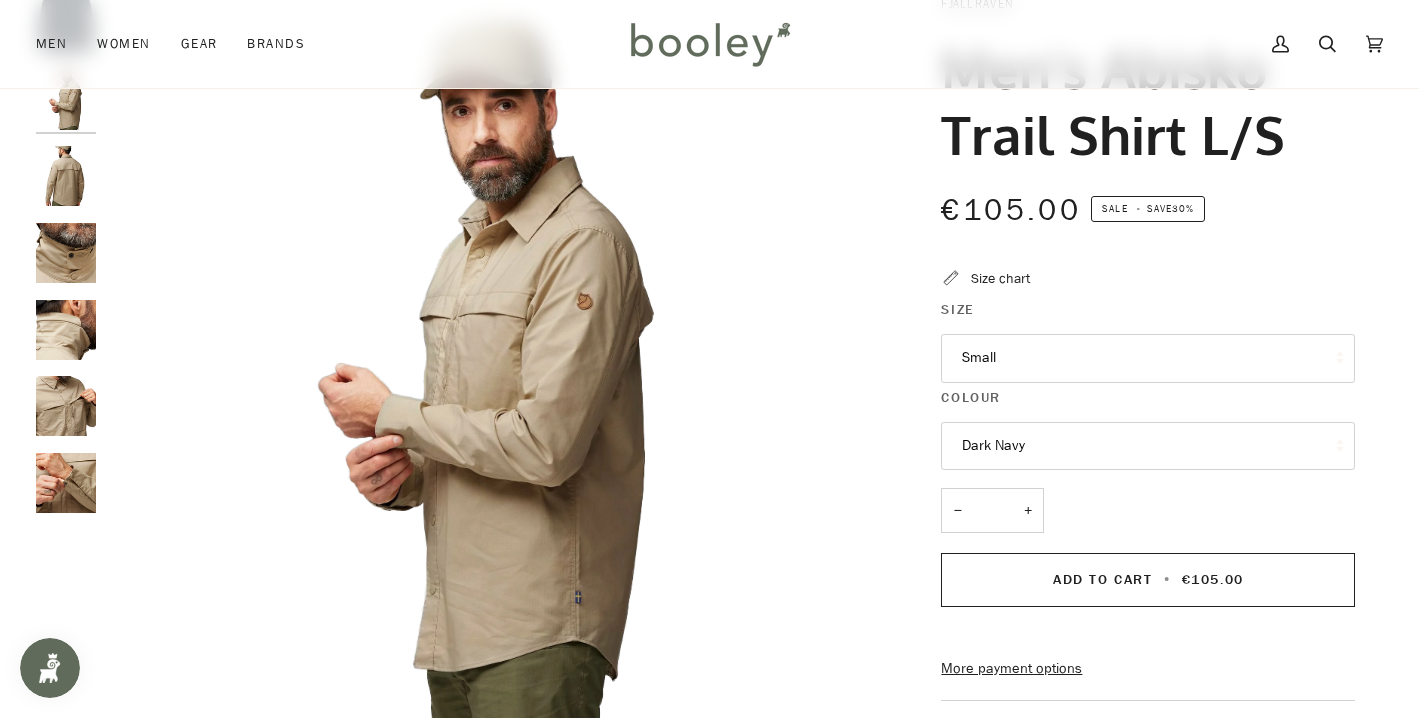 click at bounding box center [66, 176] 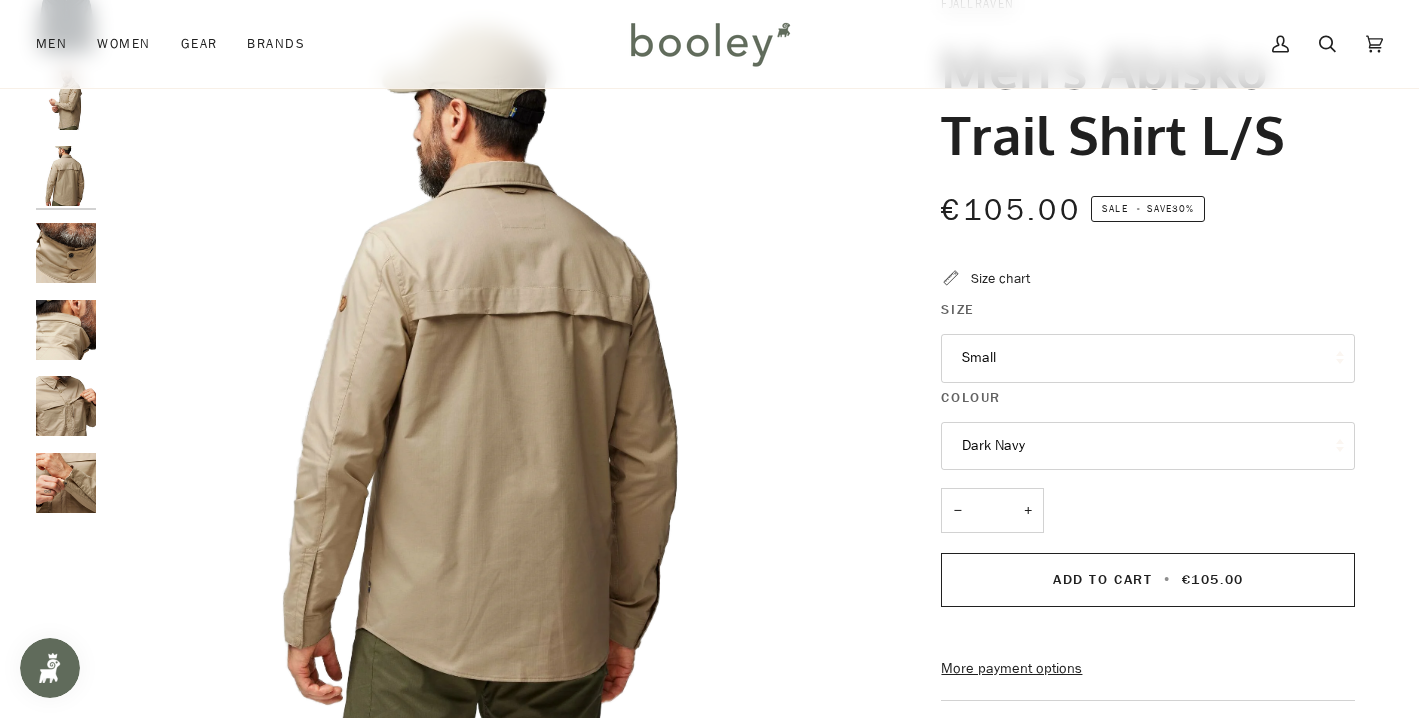 click at bounding box center [66, 253] 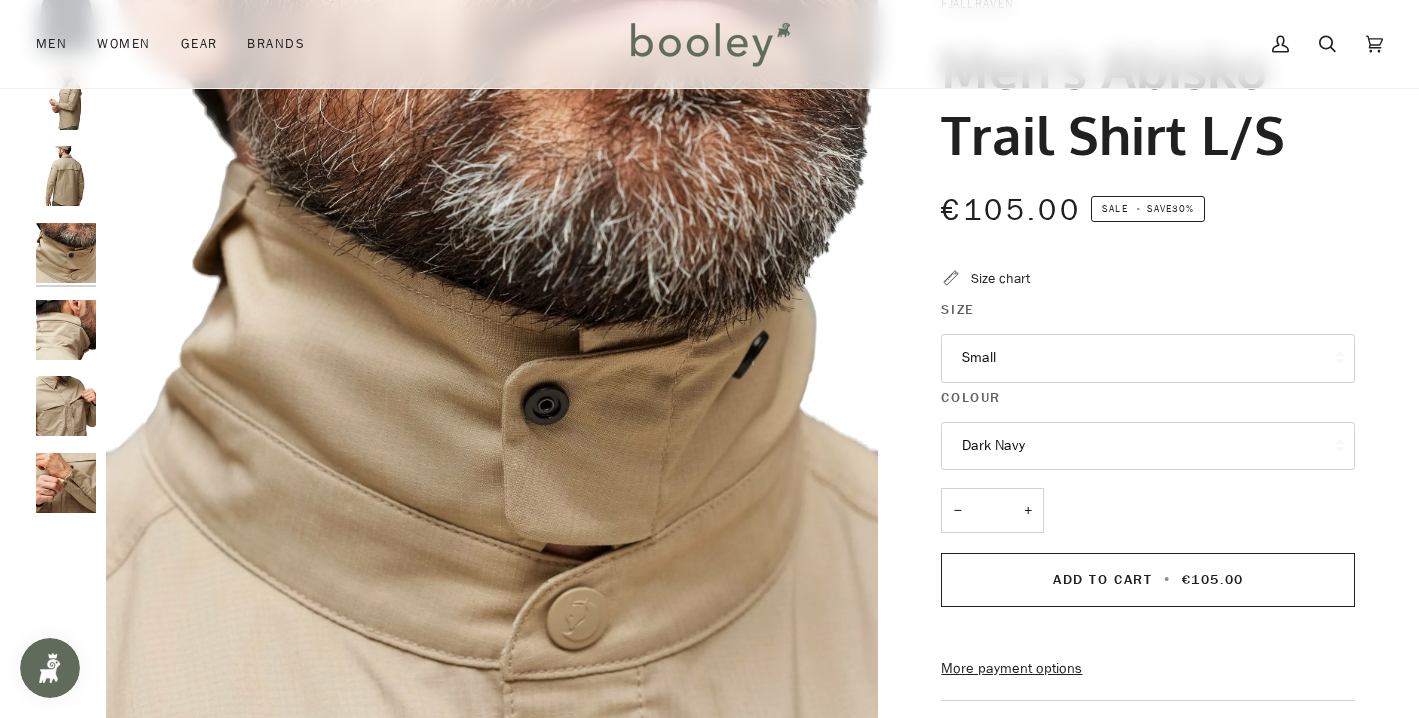 click at bounding box center [66, 330] 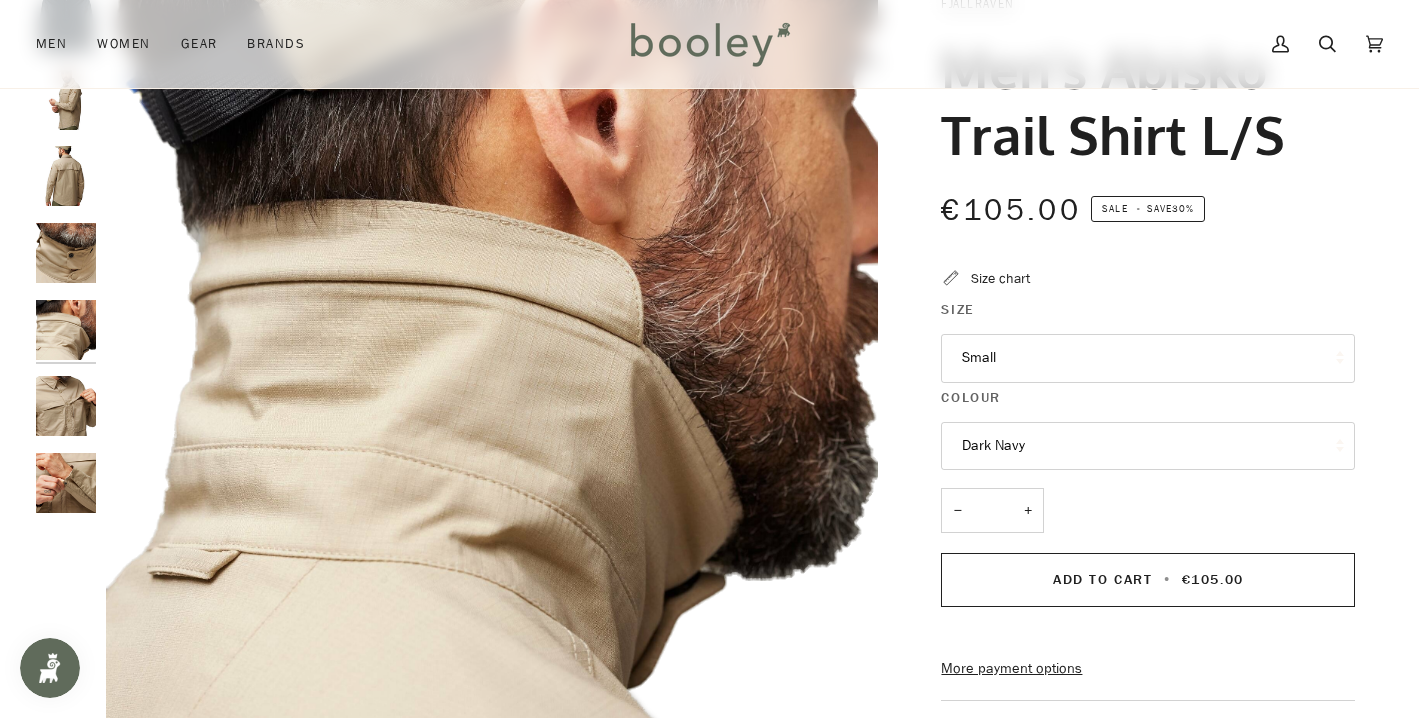 click at bounding box center [66, 406] 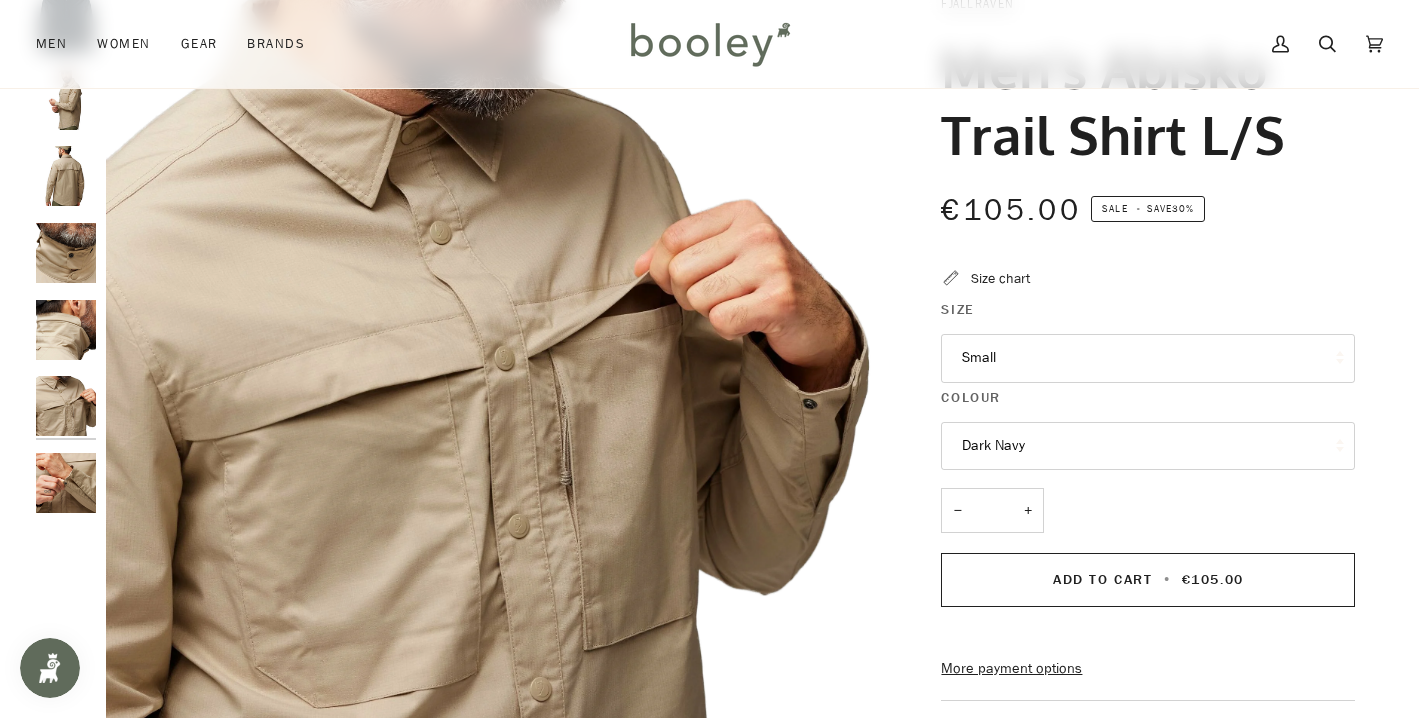 click at bounding box center (66, 483) 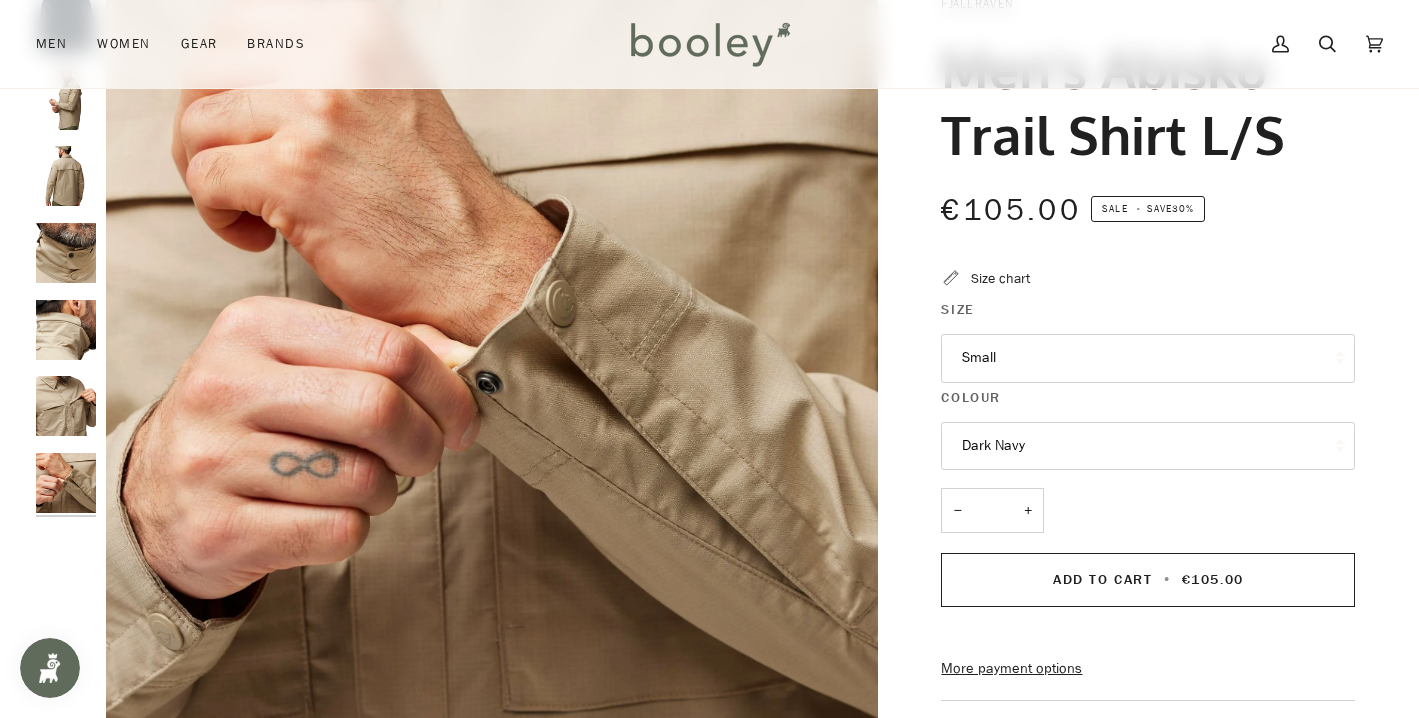 scroll, scrollTop: 156, scrollLeft: 0, axis: vertical 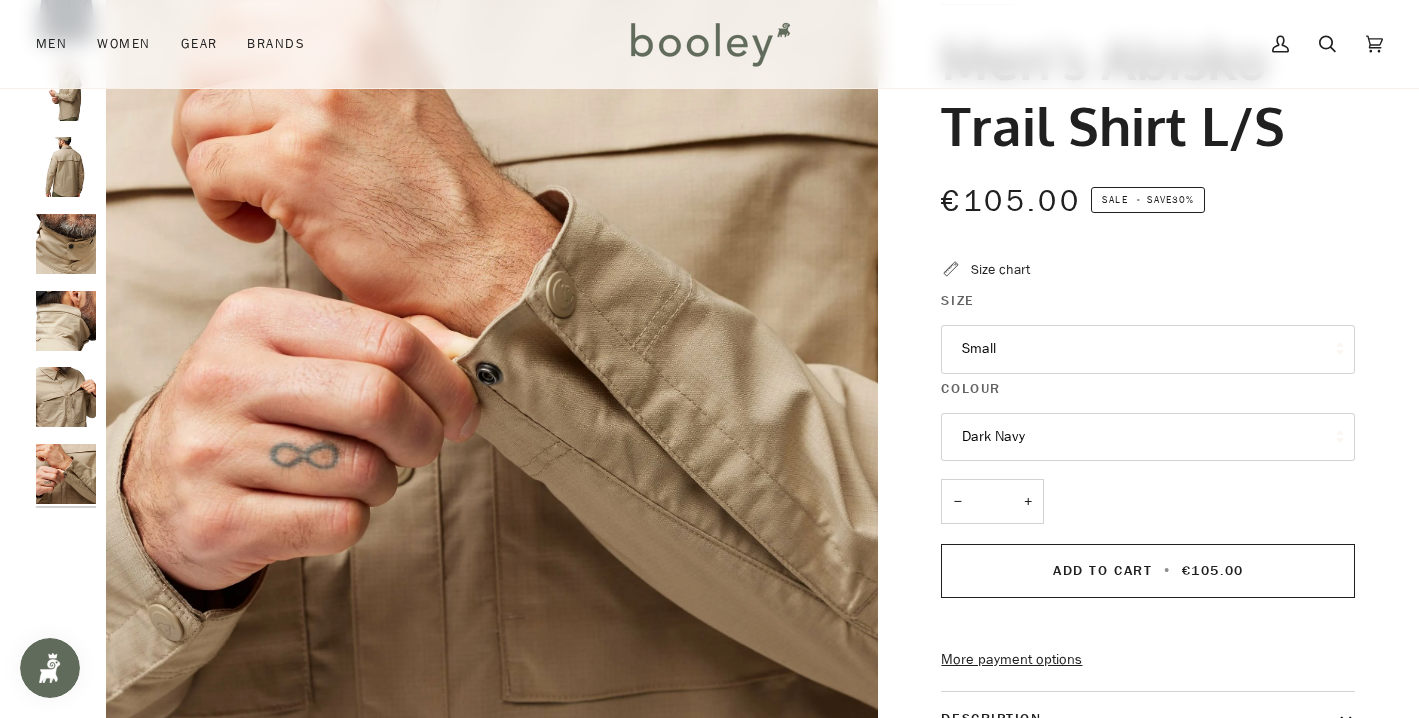 click on "Small" at bounding box center [1148, 349] 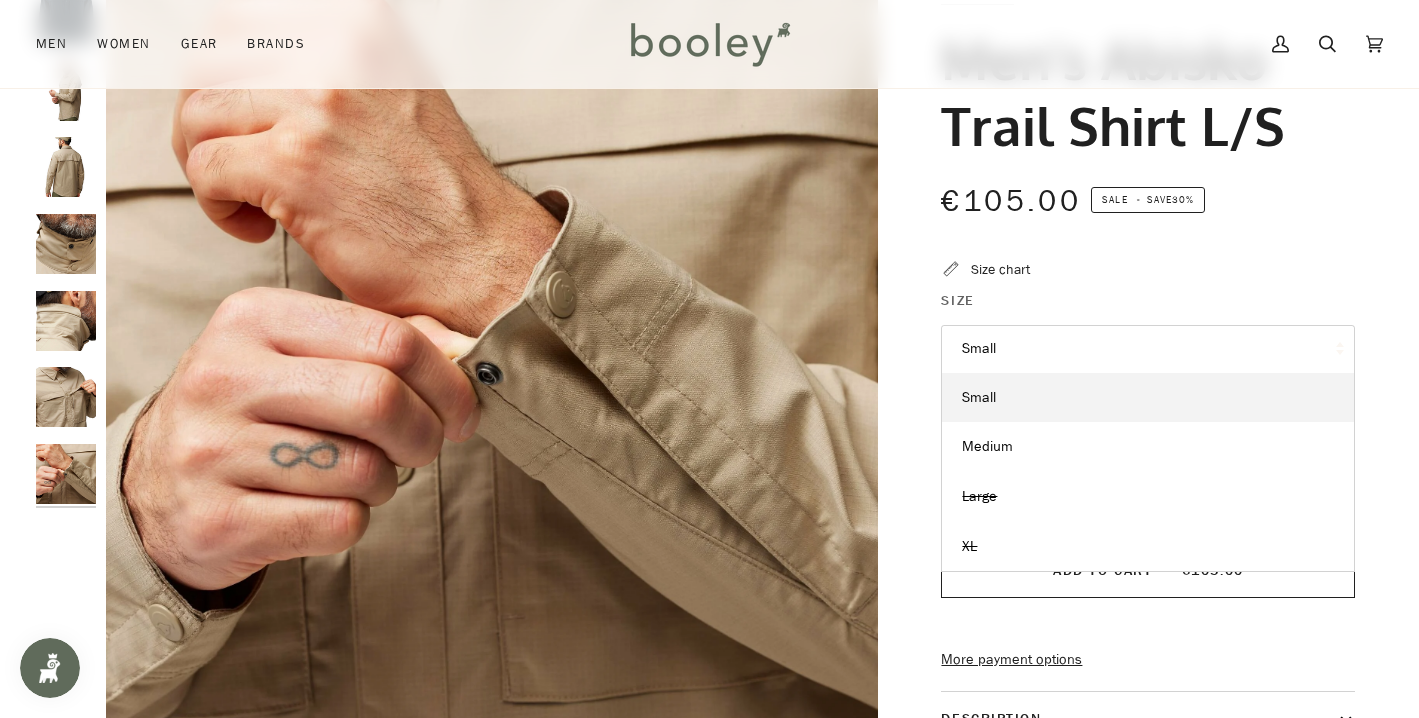 click on "€105.00
Sale
•
Save
30%" at bounding box center (1148, 213) 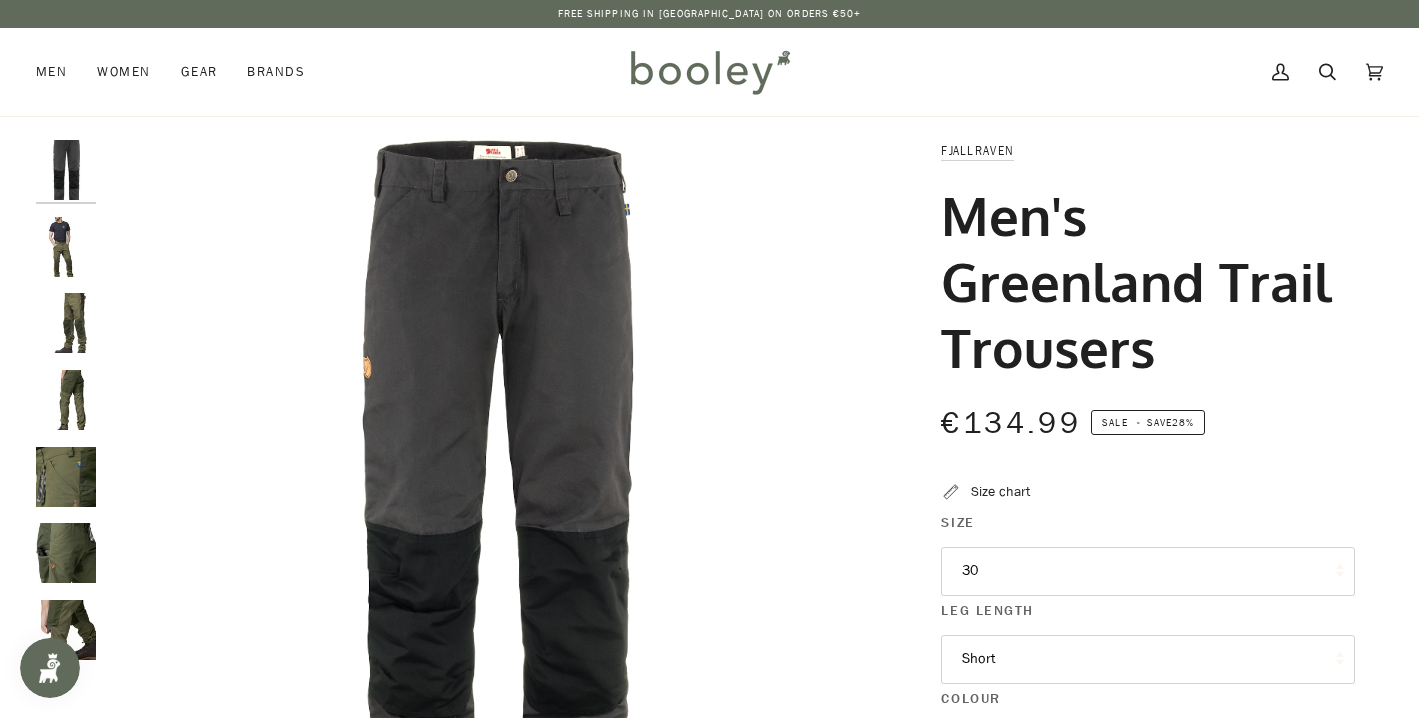 scroll, scrollTop: 67, scrollLeft: 0, axis: vertical 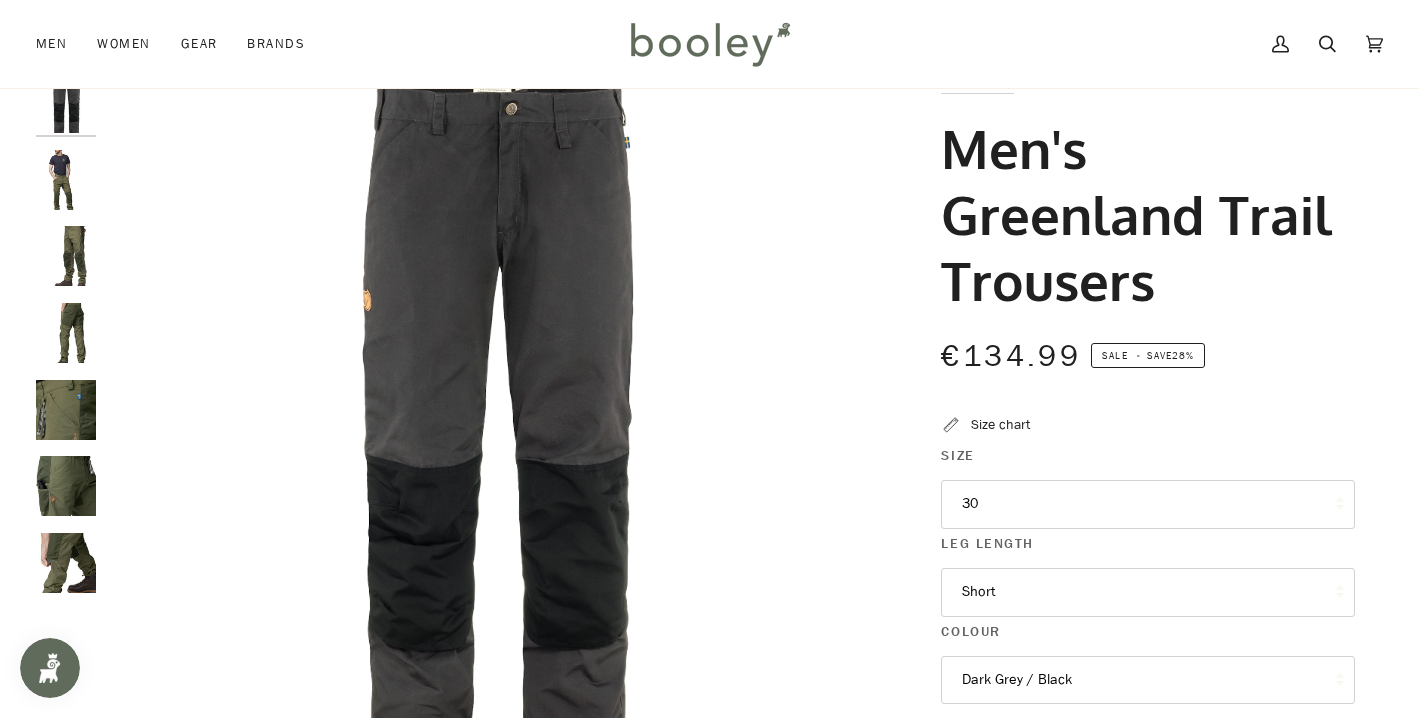click on "30" at bounding box center (1148, 504) 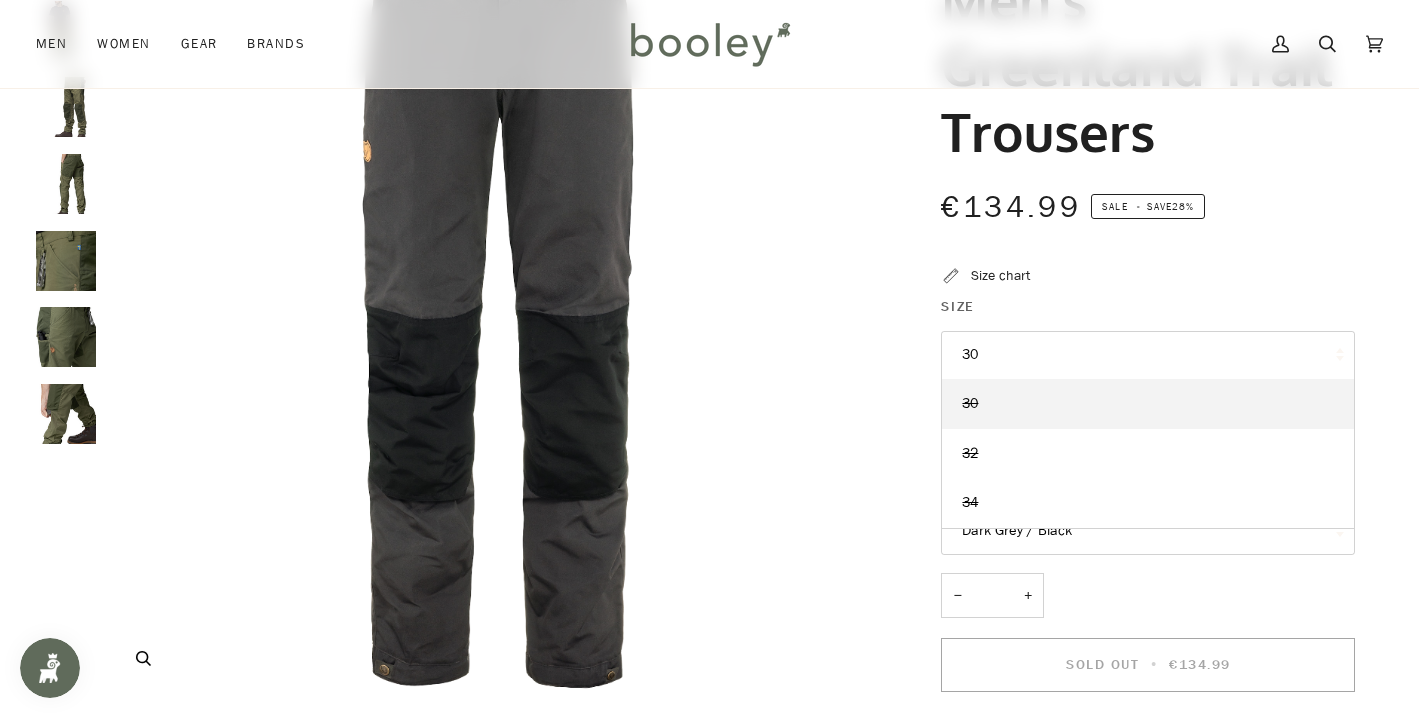 scroll, scrollTop: 218, scrollLeft: 0, axis: vertical 